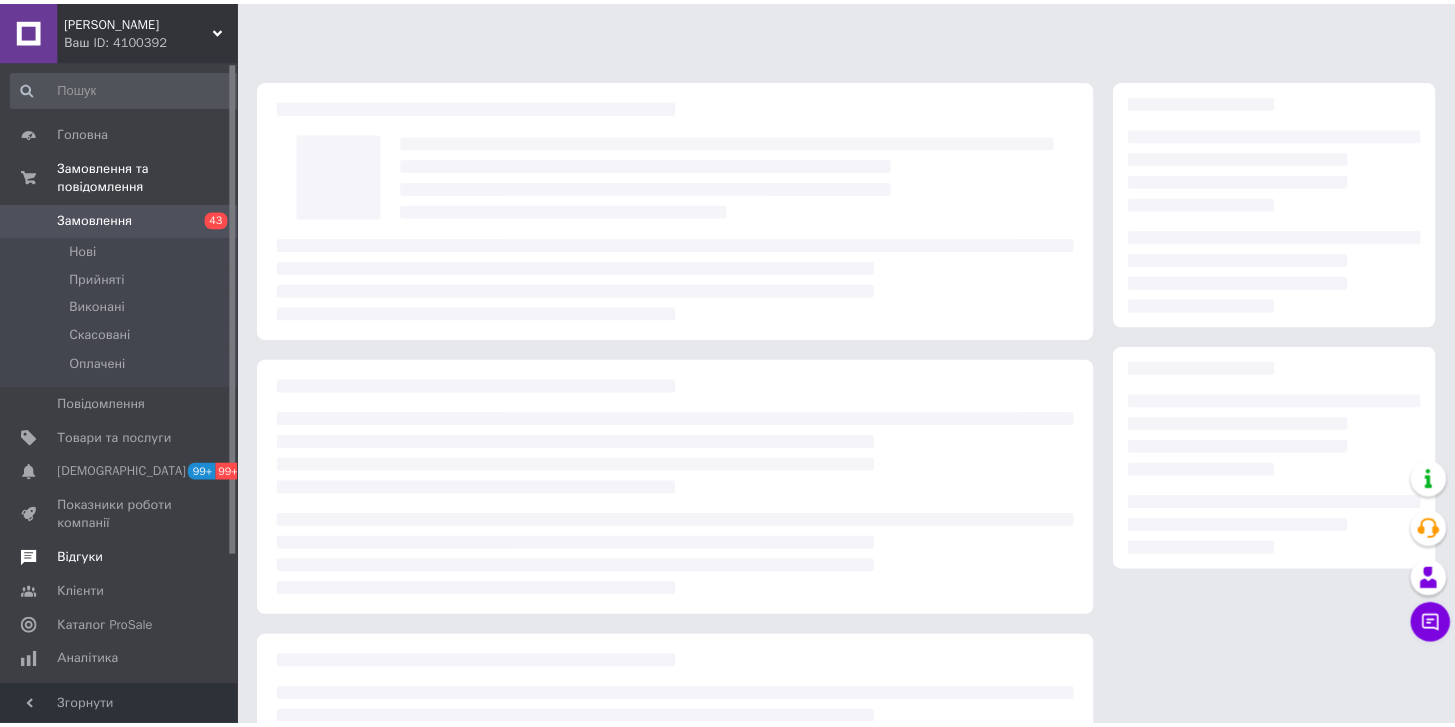 scroll, scrollTop: 0, scrollLeft: 0, axis: both 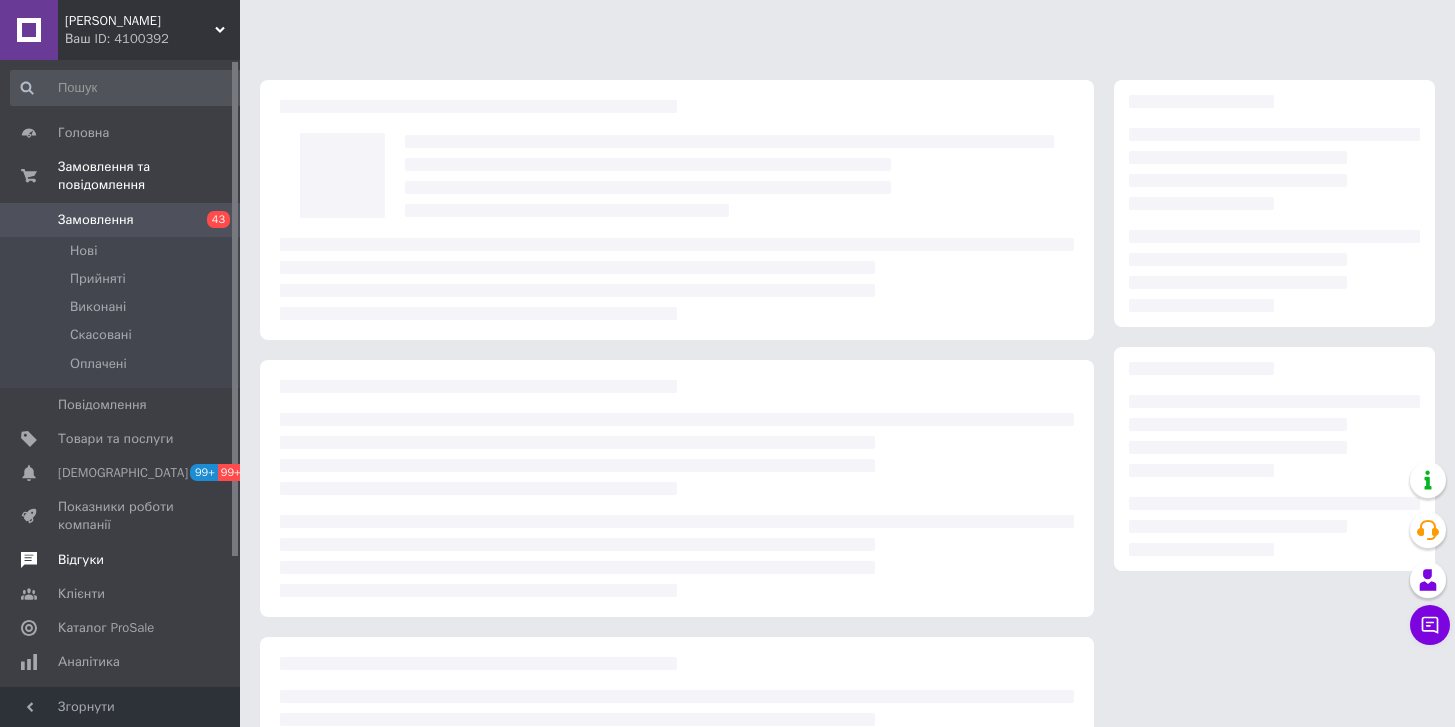 click on "Відгуки" at bounding box center (81, 560) 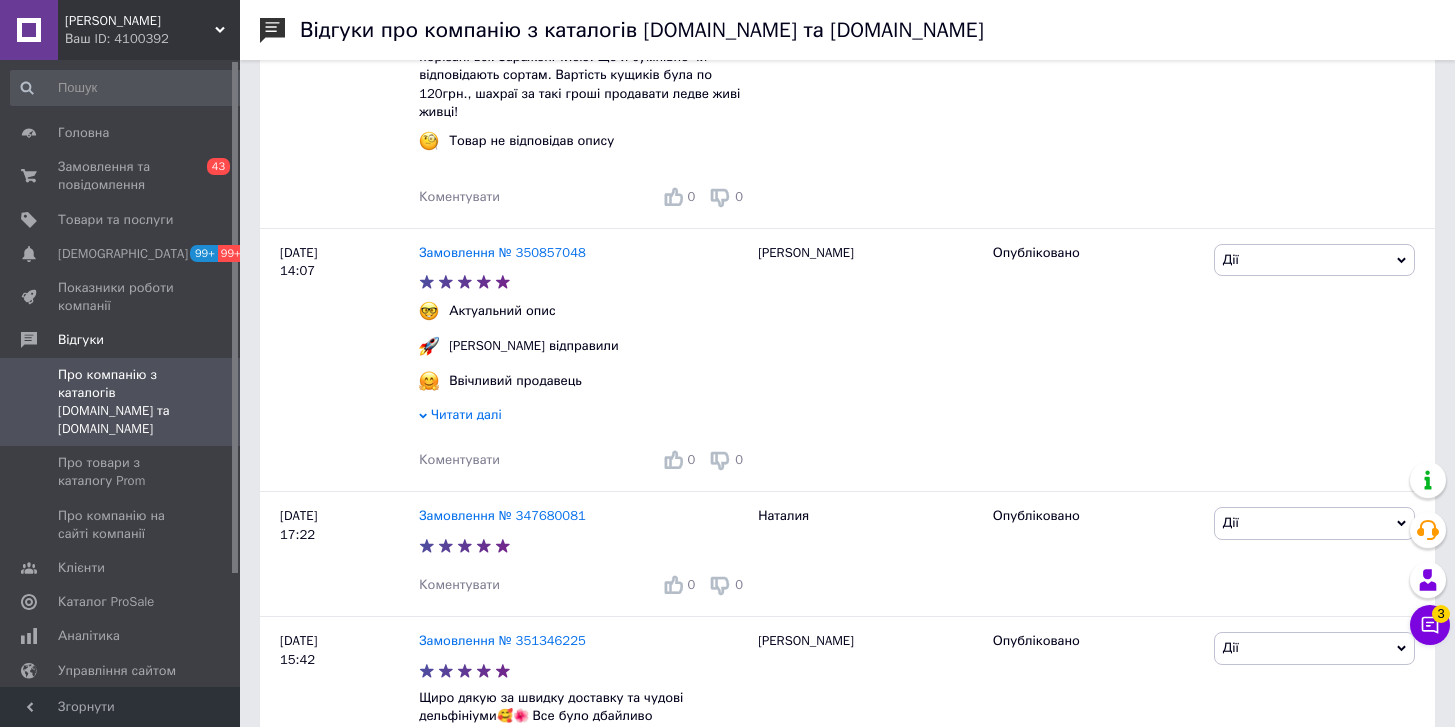 scroll, scrollTop: 0, scrollLeft: 0, axis: both 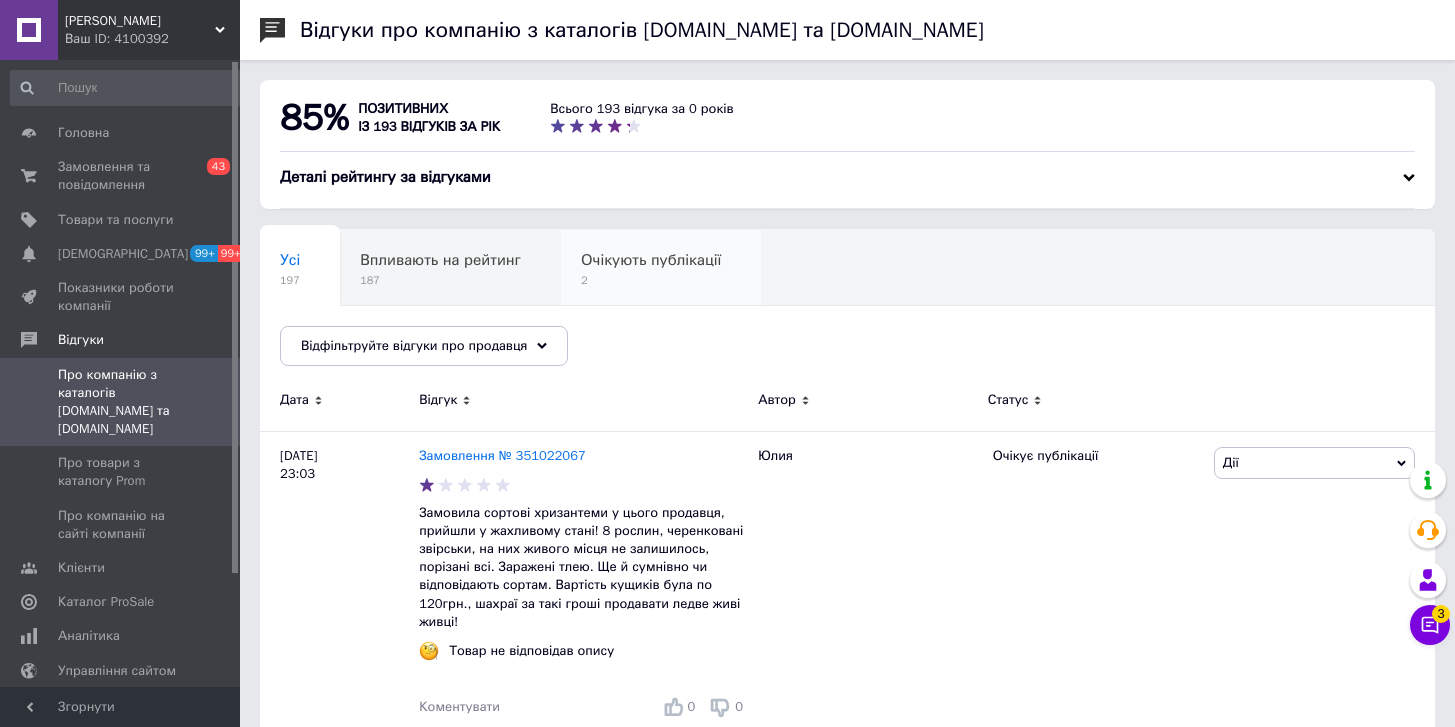 click on "Очікують публікації" at bounding box center (651, 260) 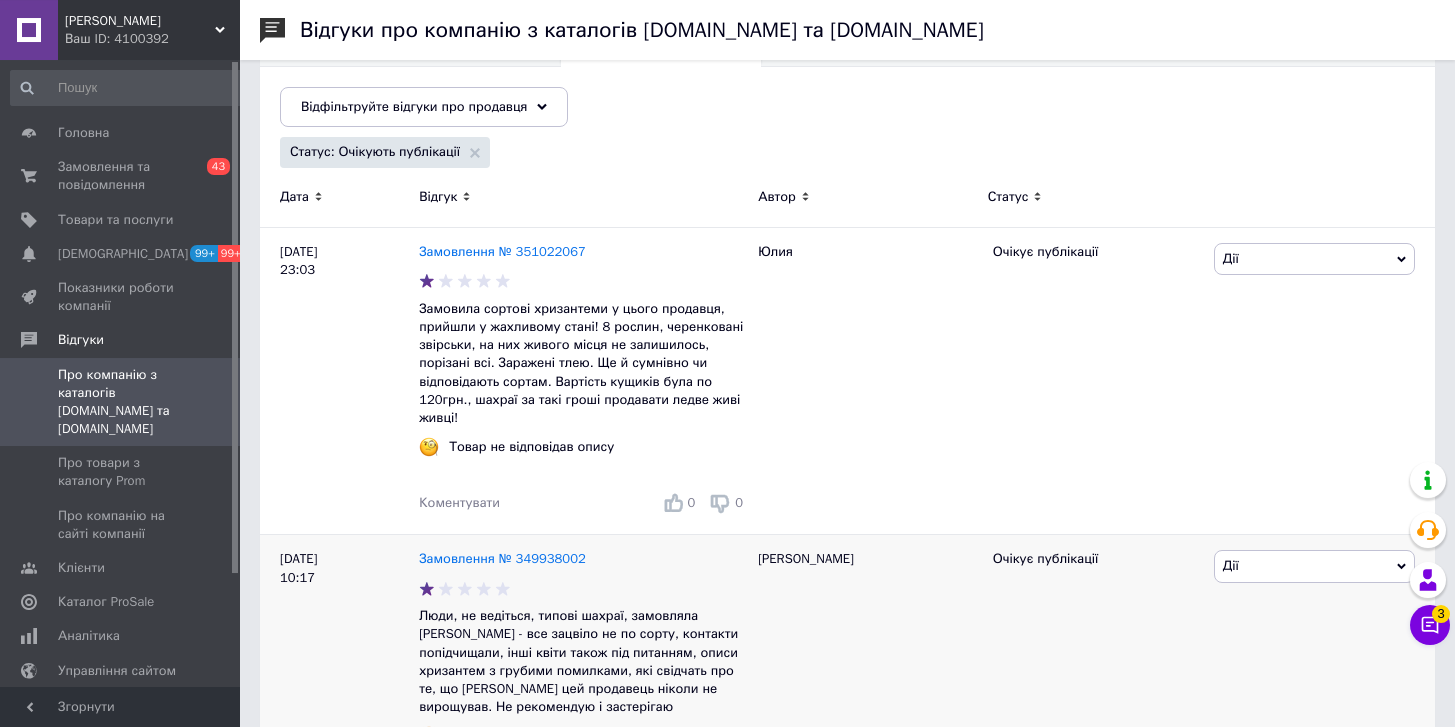scroll, scrollTop: 343, scrollLeft: 0, axis: vertical 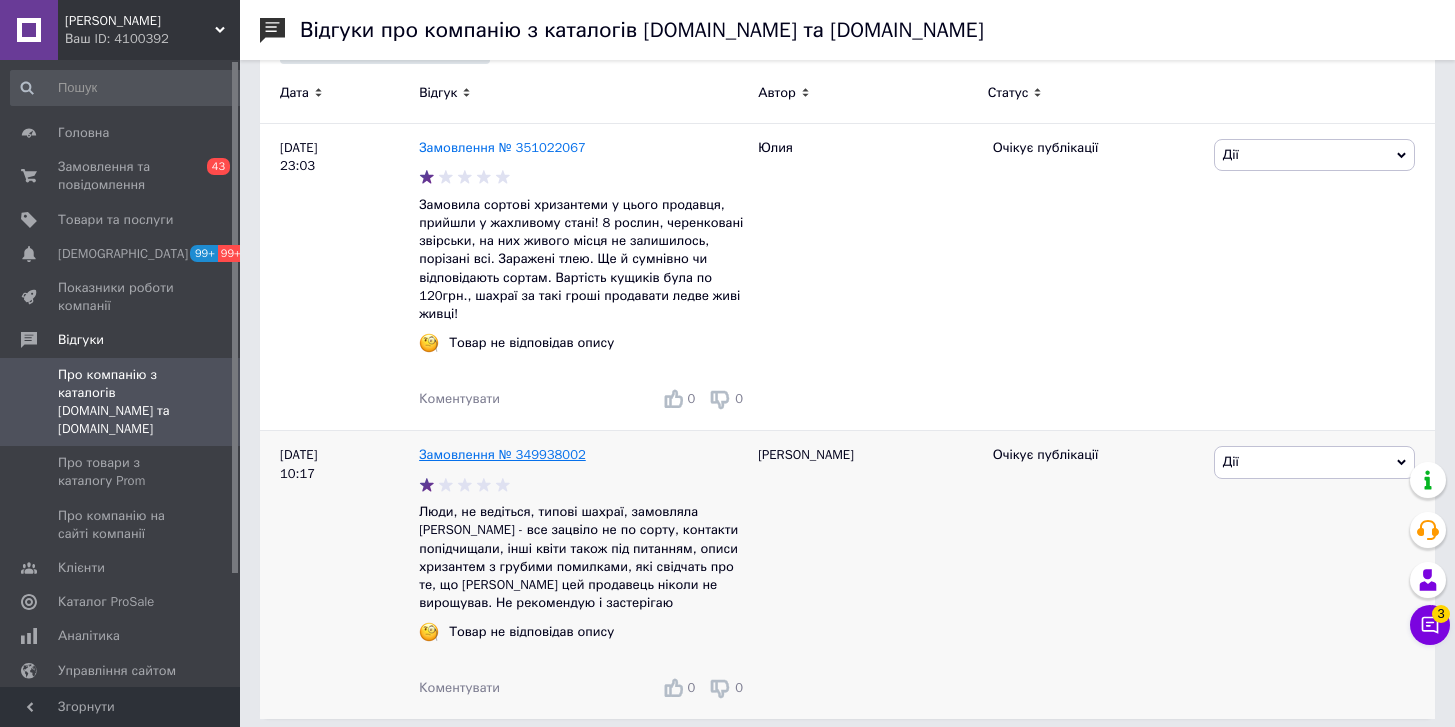 click on "Замовлення № 349938002" at bounding box center (502, 454) 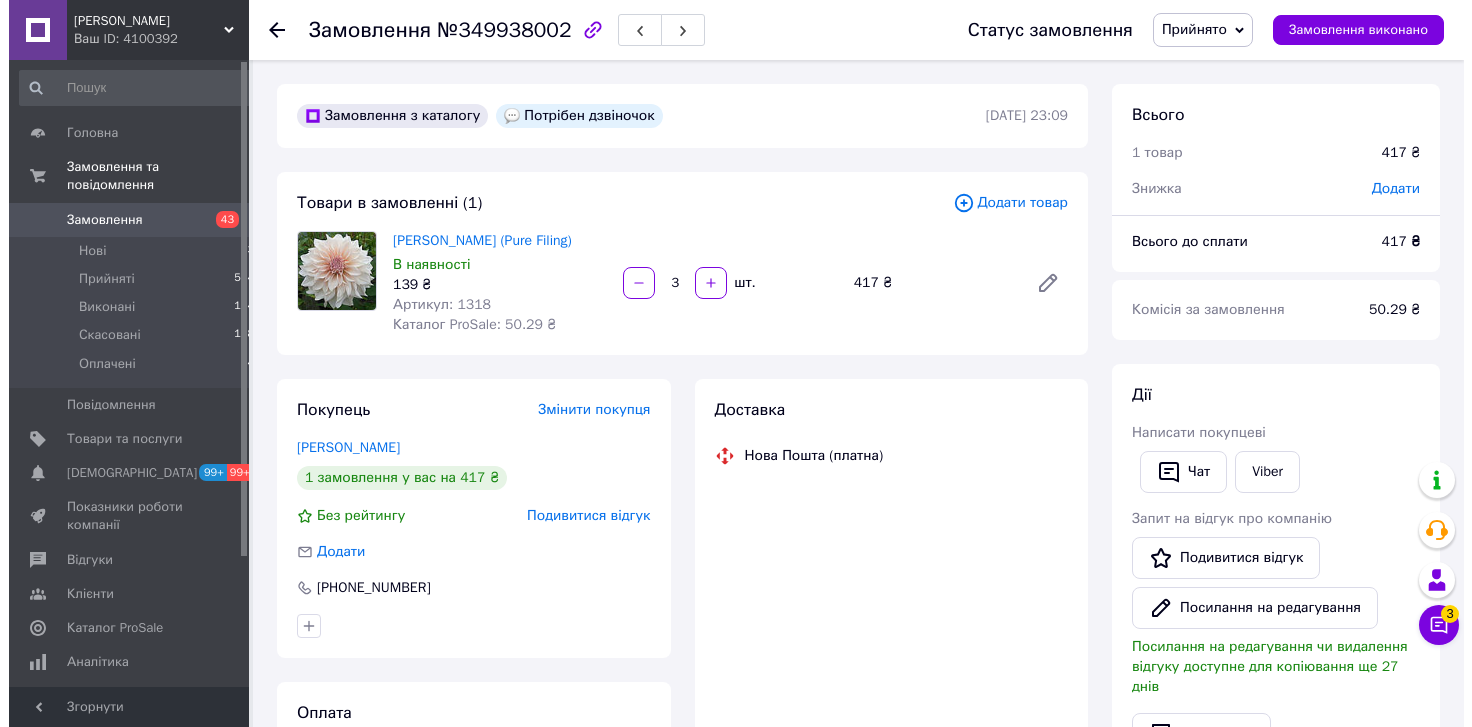 scroll, scrollTop: 102, scrollLeft: 0, axis: vertical 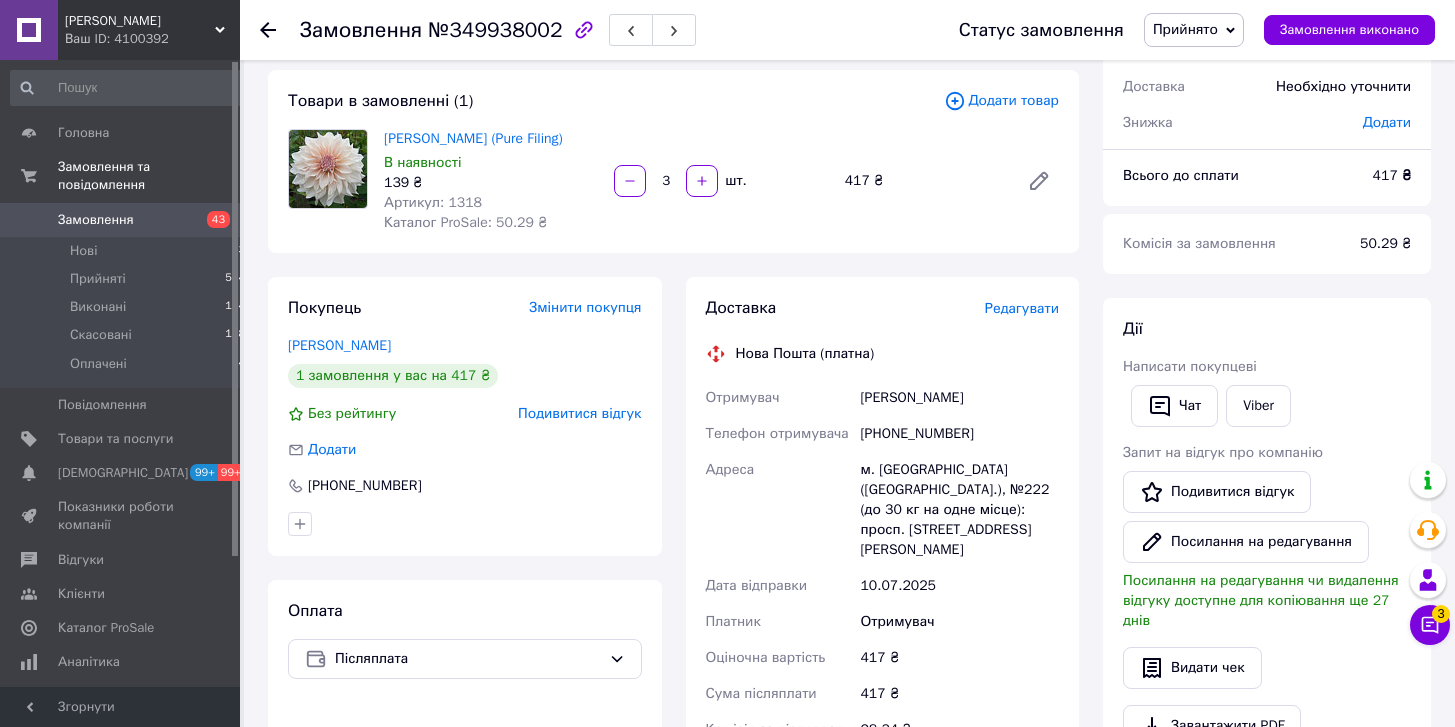 click on "Подивитися відгук" at bounding box center [579, 413] 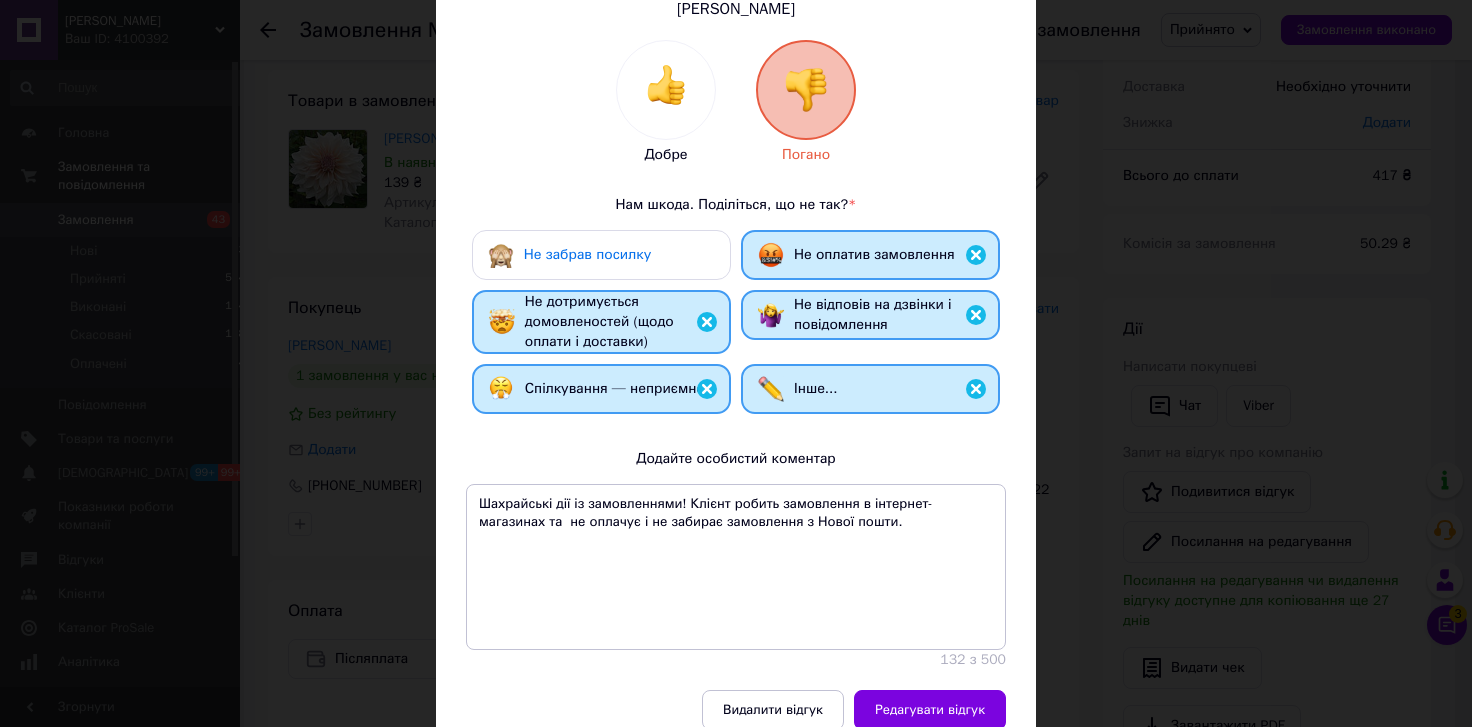 scroll, scrollTop: 342, scrollLeft: 0, axis: vertical 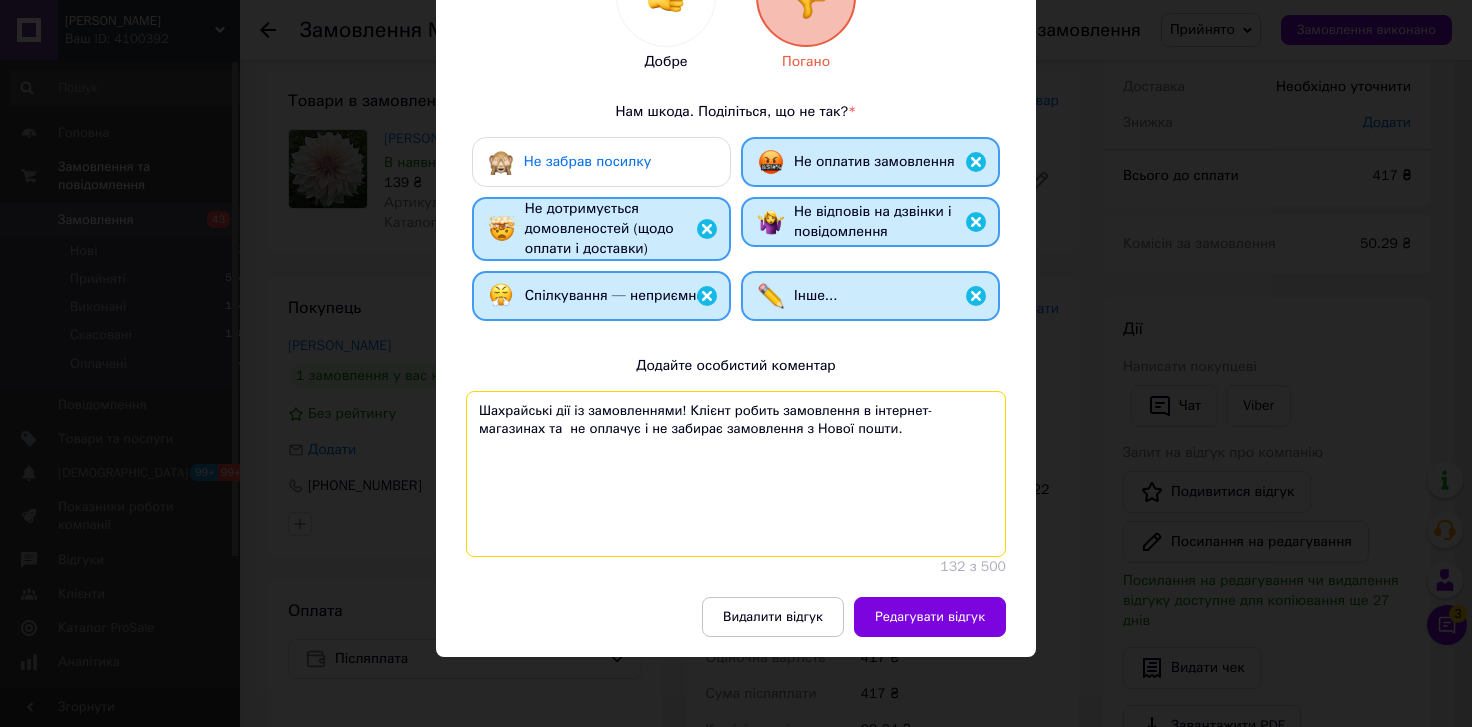 drag, startPoint x: 473, startPoint y: 395, endPoint x: 538, endPoint y: 451, distance: 85.79627 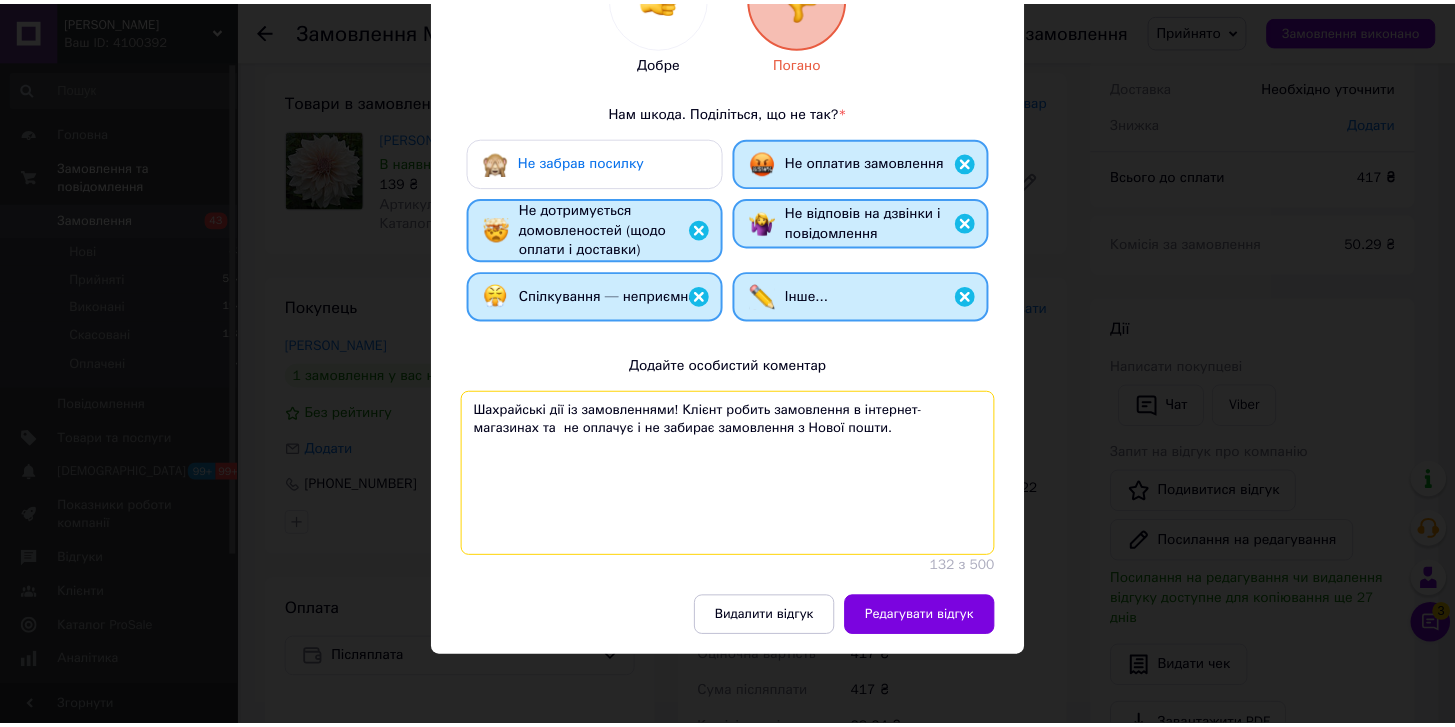 scroll, scrollTop: 0, scrollLeft: 0, axis: both 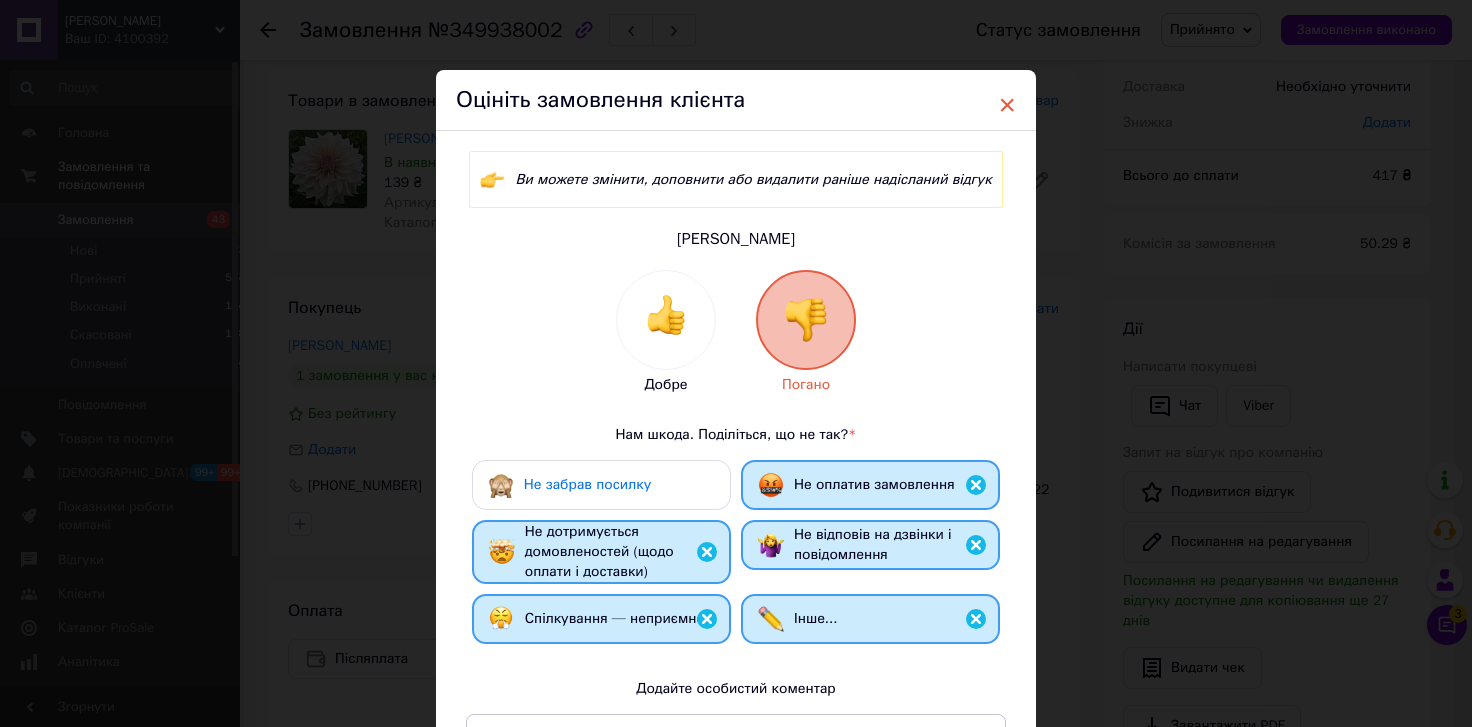 click on "×" at bounding box center [1007, 105] 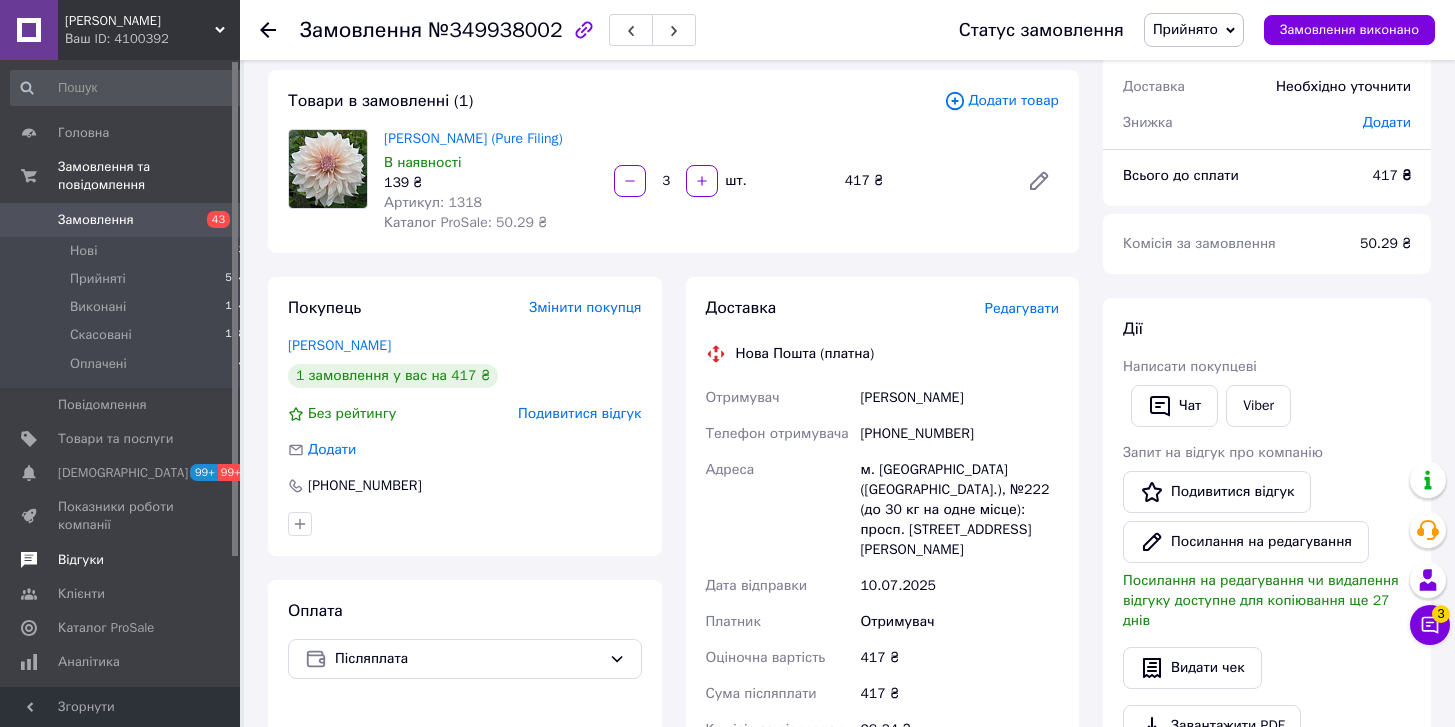 click on "Відгуки" at bounding box center (81, 560) 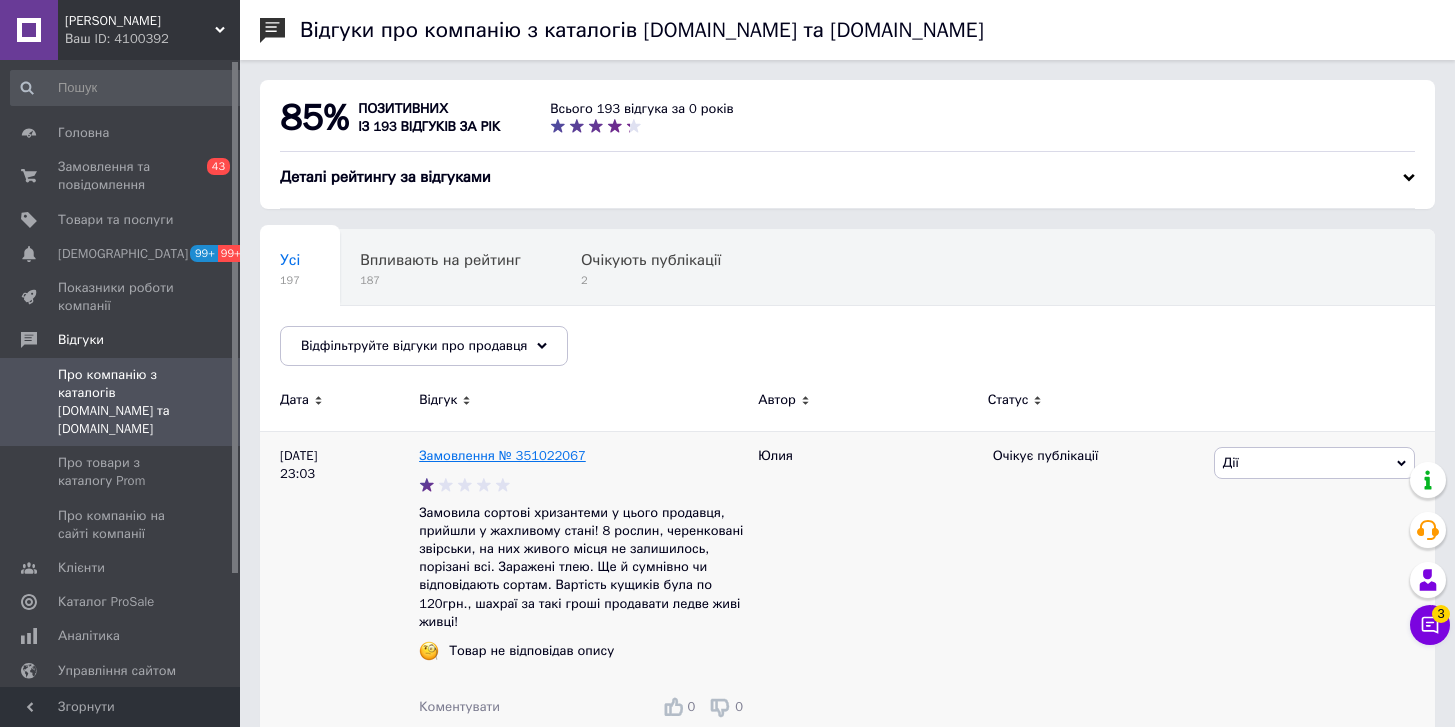 click on "Замовлення № 351022067" at bounding box center (502, 455) 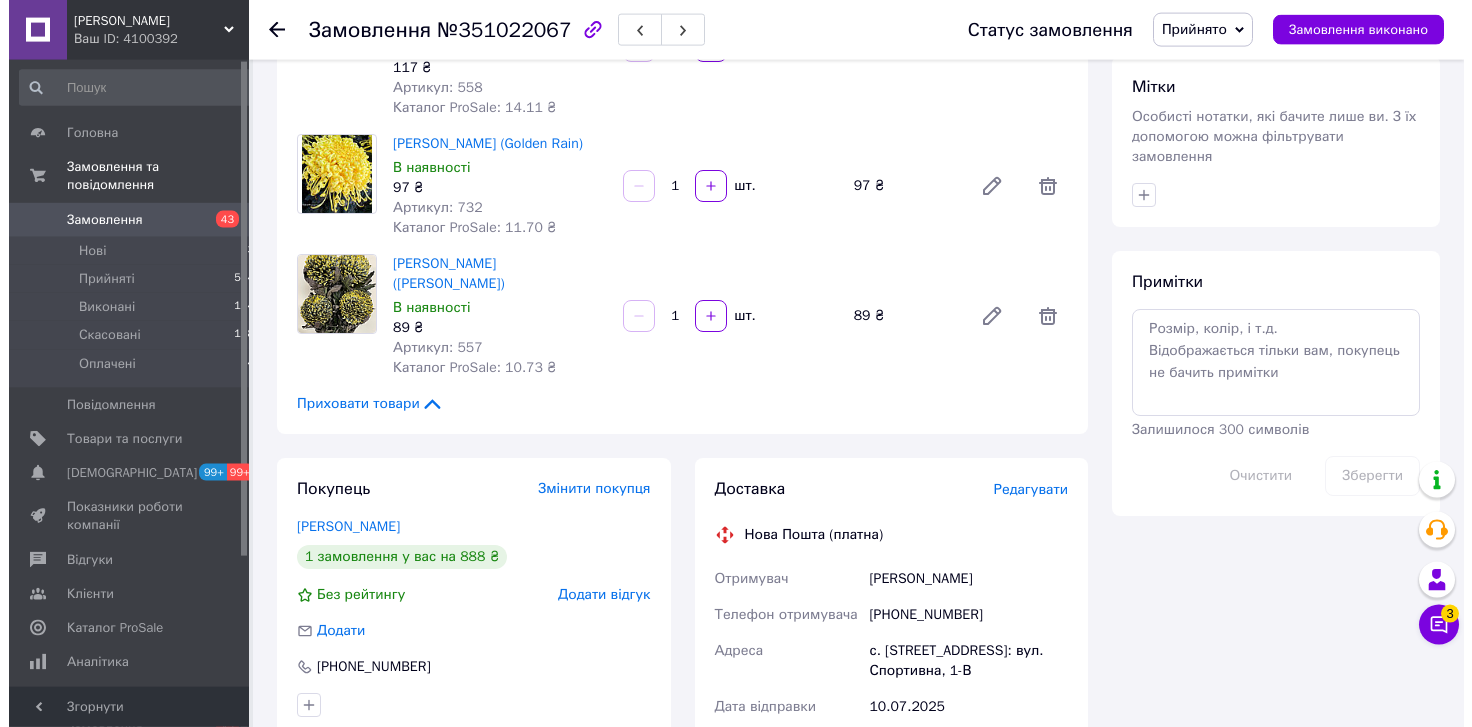 scroll, scrollTop: 1020, scrollLeft: 0, axis: vertical 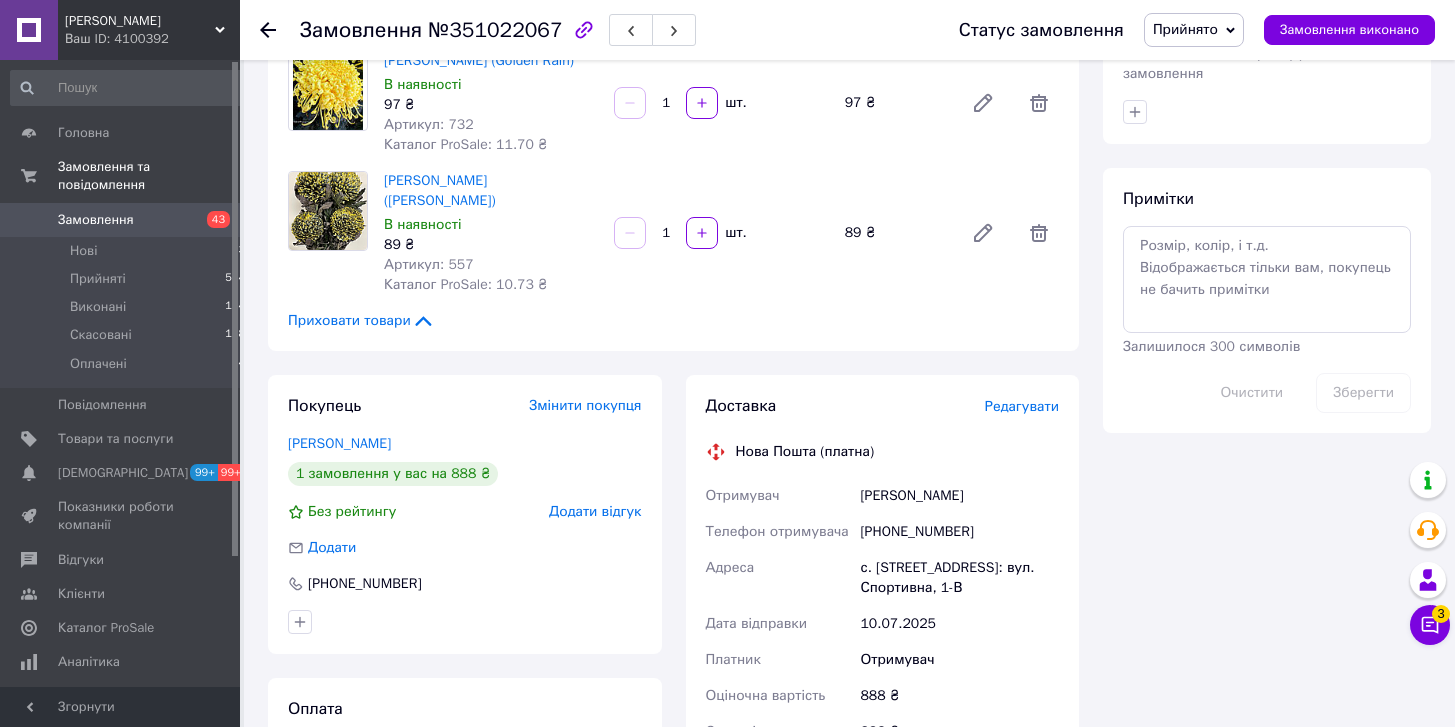 click on "Додати відгук" at bounding box center [595, 511] 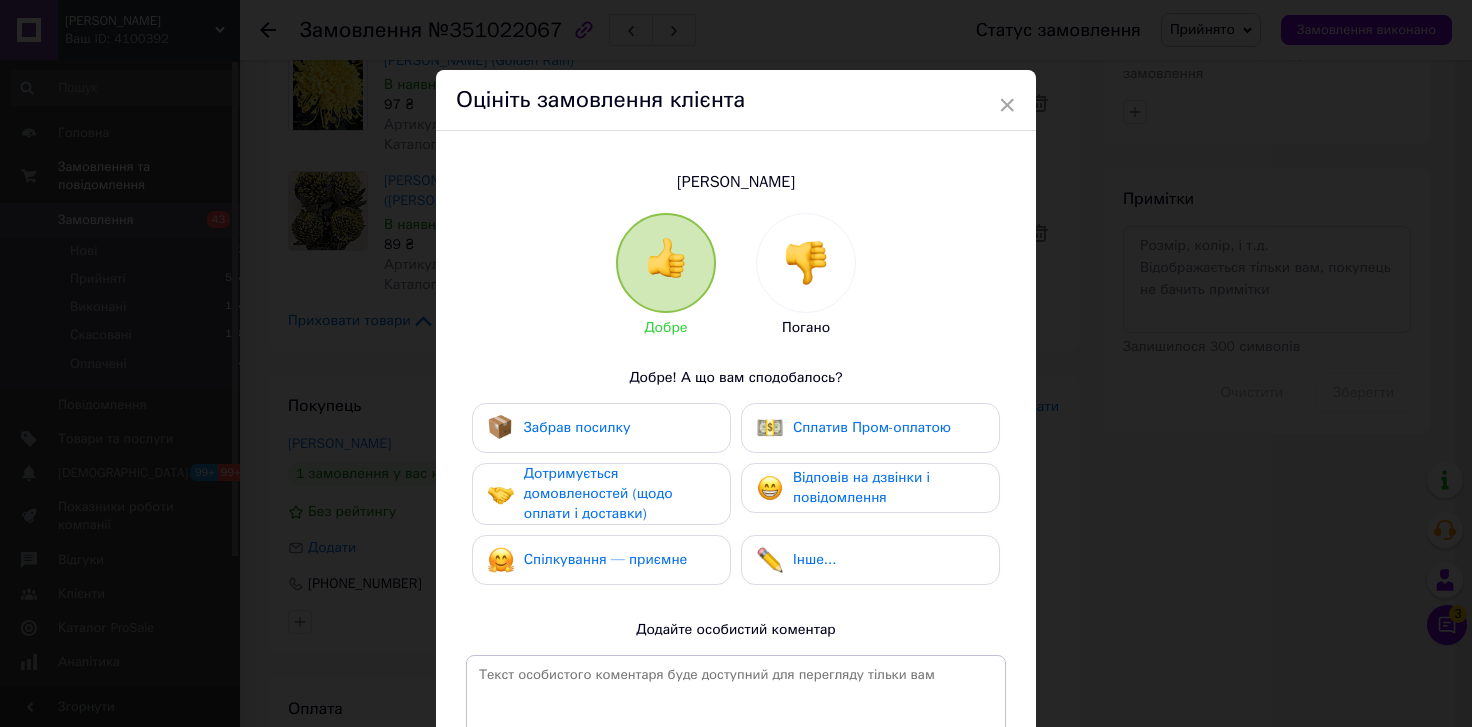 click at bounding box center [806, 263] 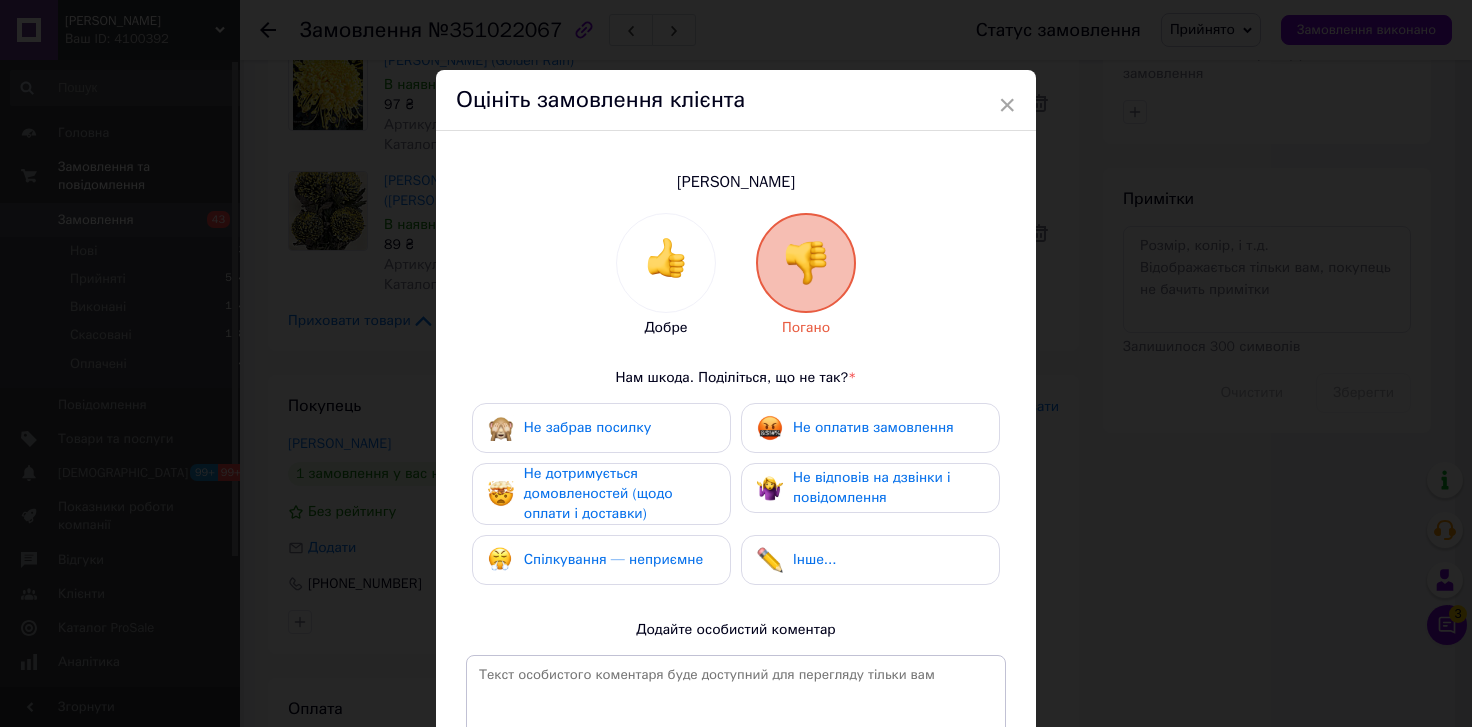 drag, startPoint x: 820, startPoint y: 421, endPoint x: 617, endPoint y: 451, distance: 205.20477 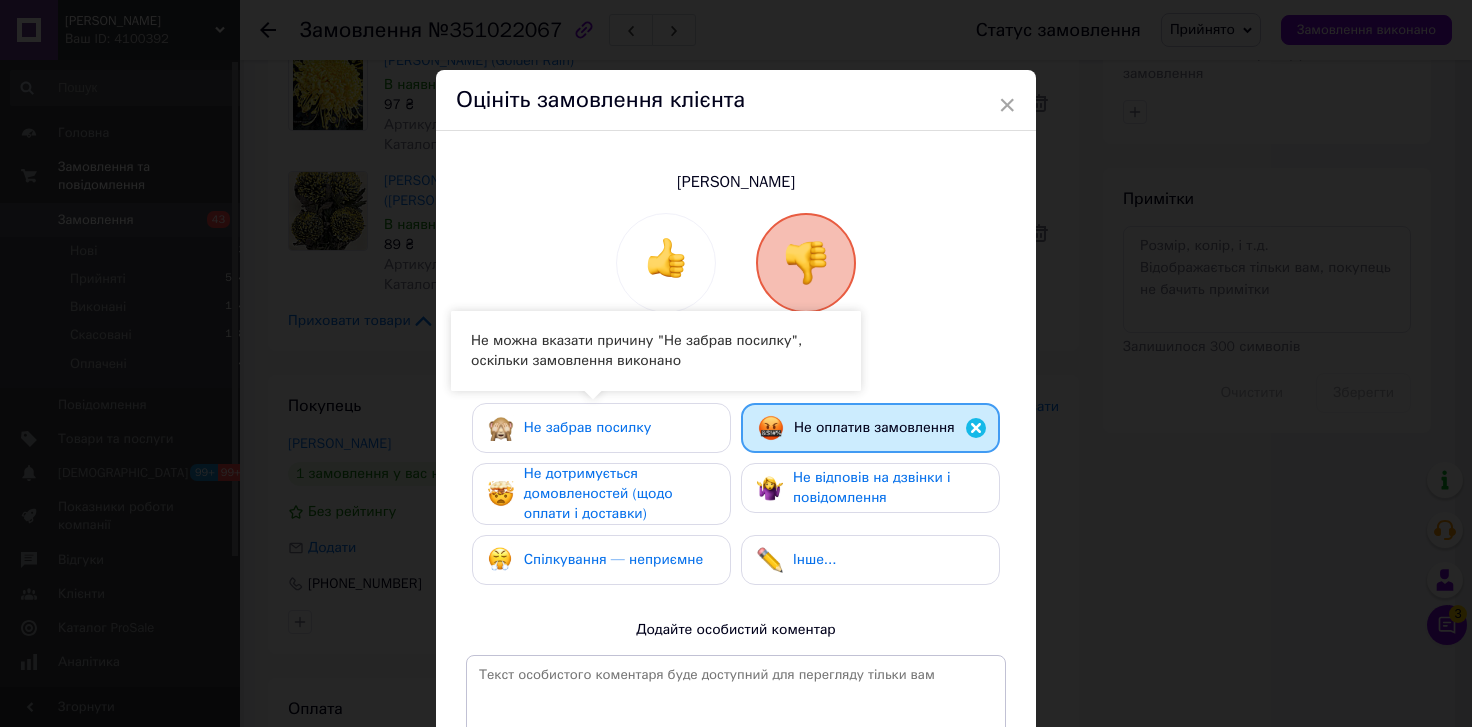 click on "Не забрав посилку" at bounding box center [601, 428] 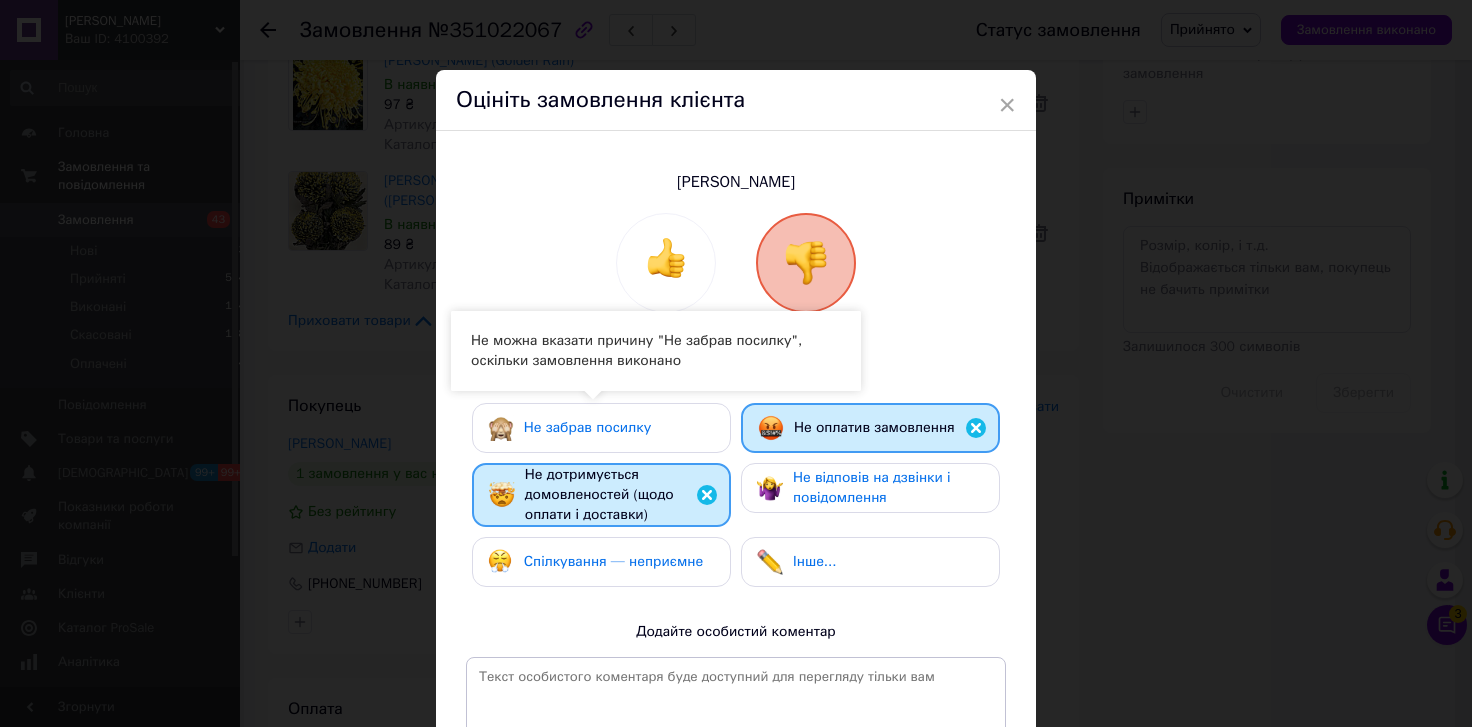 click on "Не забрав посилку Не оплатив замовлення Не дотримується домовленостей (щодо оплати і доставки) Не відповів на дзвінки і повідомлення Спілкування — неприємне Інше..." at bounding box center [736, 500] 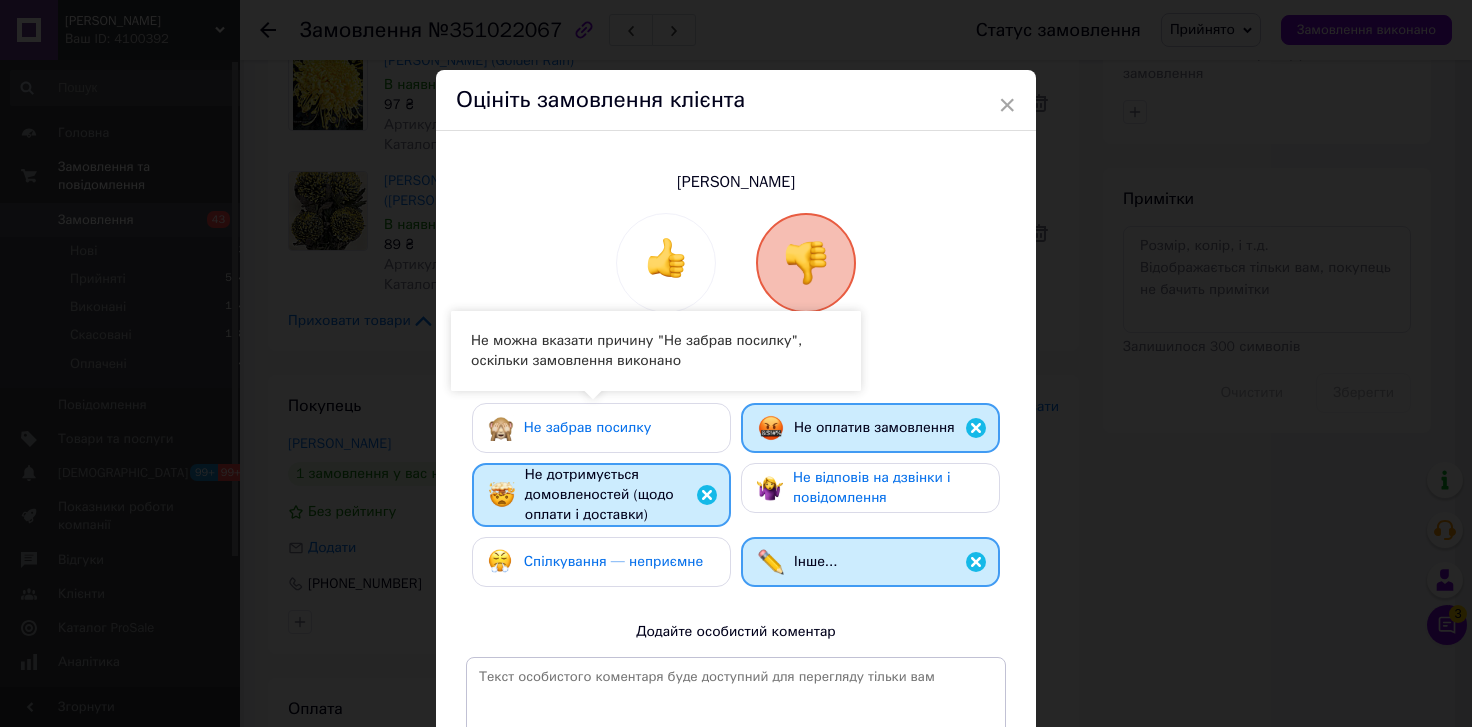 drag, startPoint x: 669, startPoint y: 562, endPoint x: 762, endPoint y: 518, distance: 102.88343 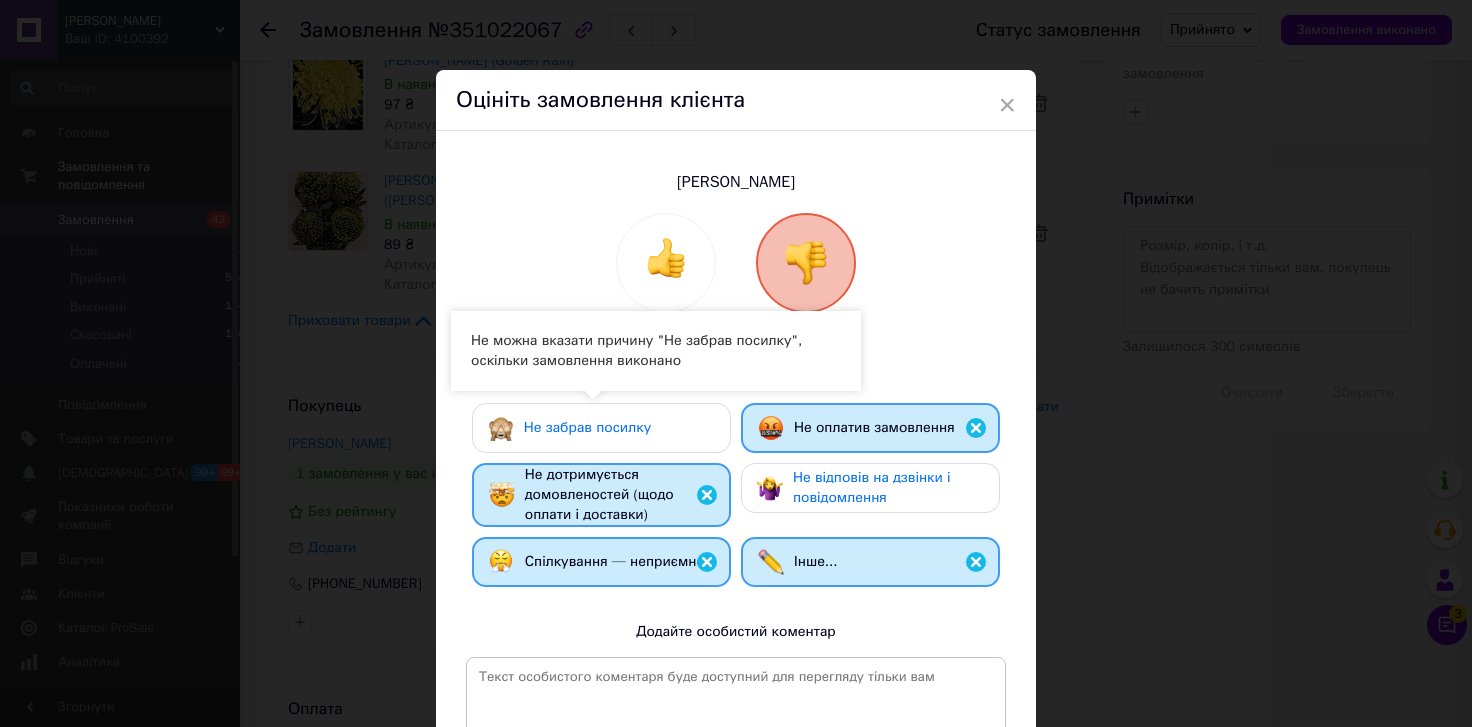 click on "Не відповів на дзвінки і повідомлення" at bounding box center (872, 487) 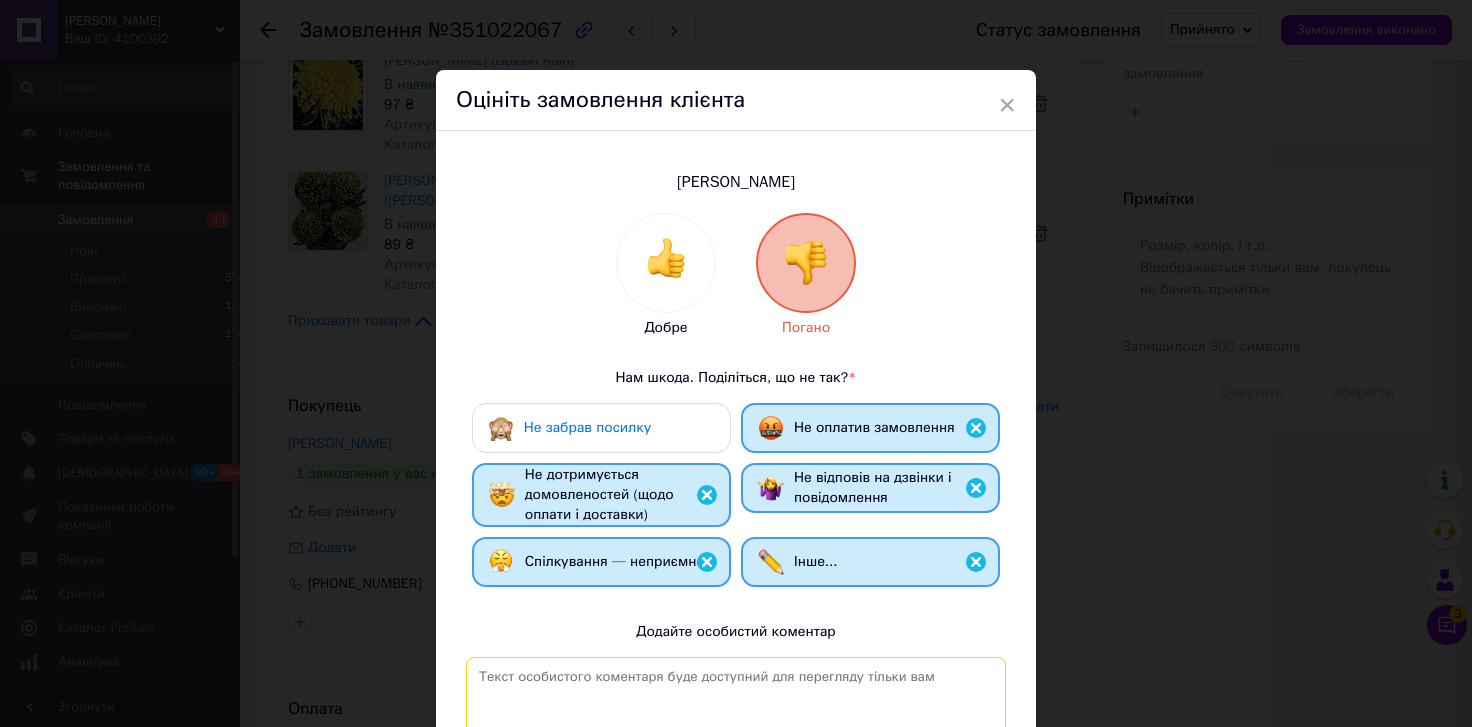 click at bounding box center (736, 740) 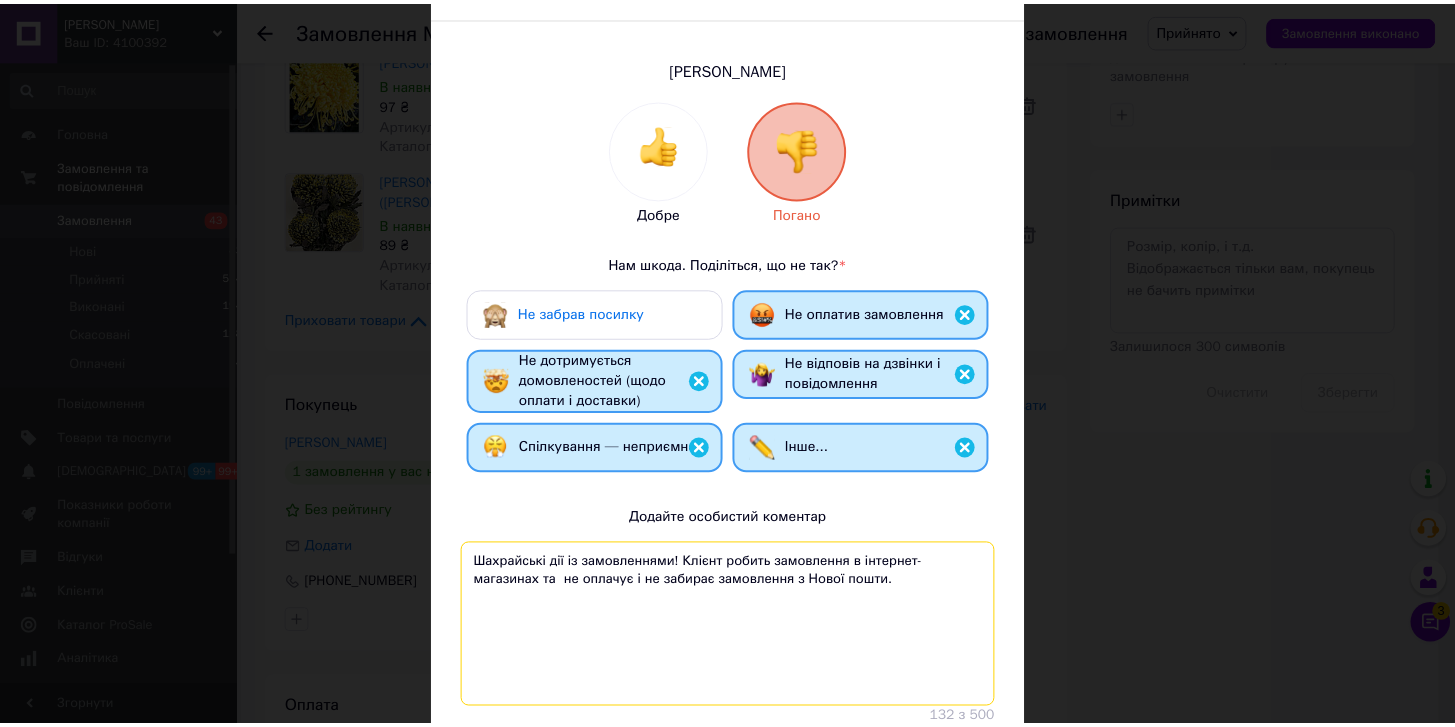scroll, scrollTop: 290, scrollLeft: 0, axis: vertical 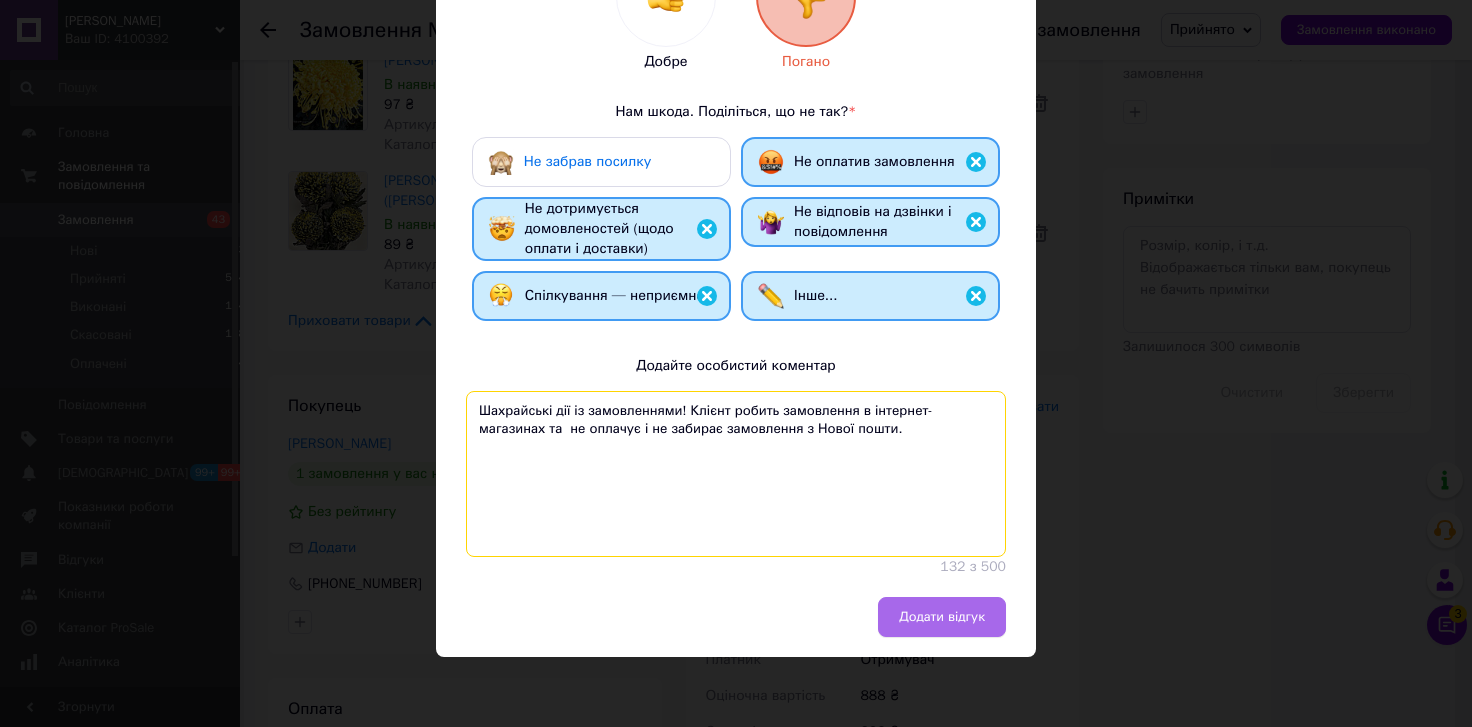 type on "Шахрайські дії із замовленнями! Клієнт робить замовлення в інтернет-магазинах та  не оплачує і не забирає замовлення з Нової пошти." 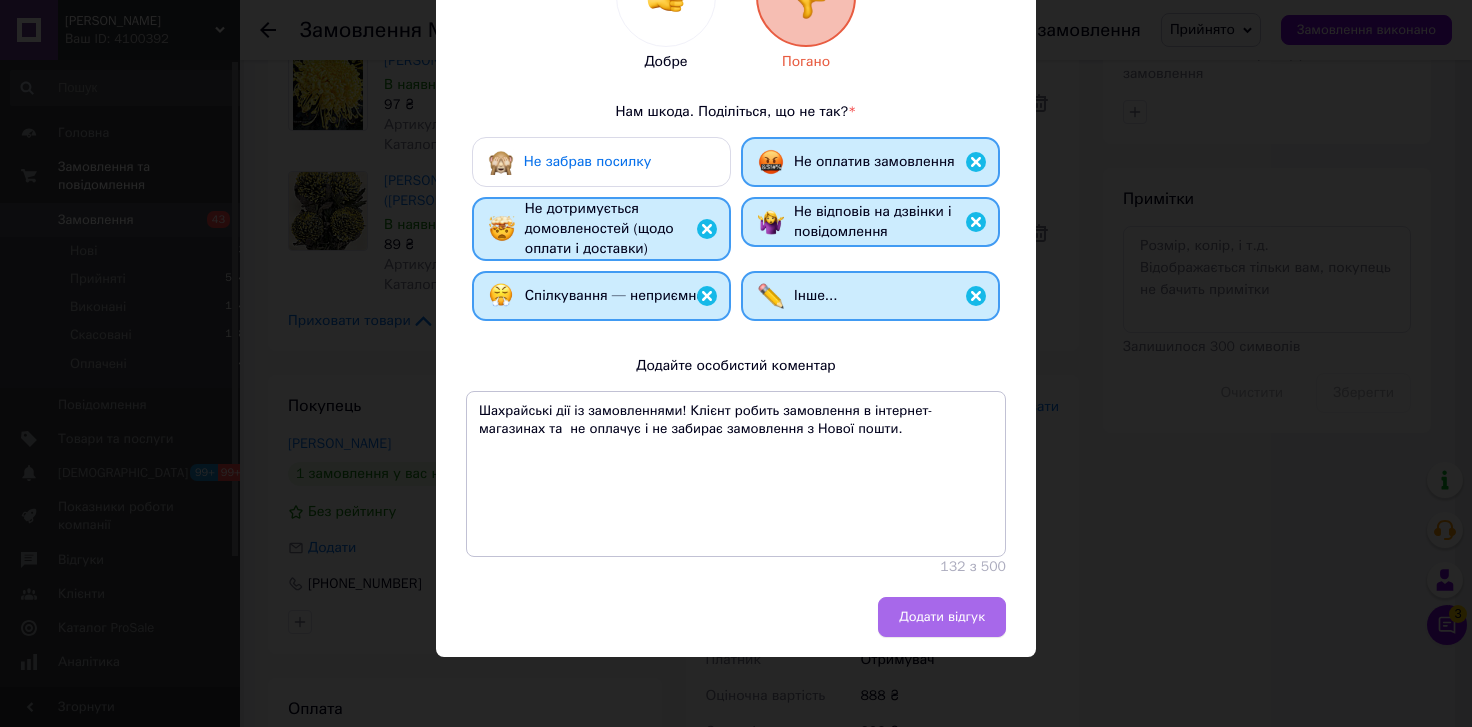 click on "Додати відгук" at bounding box center [942, 617] 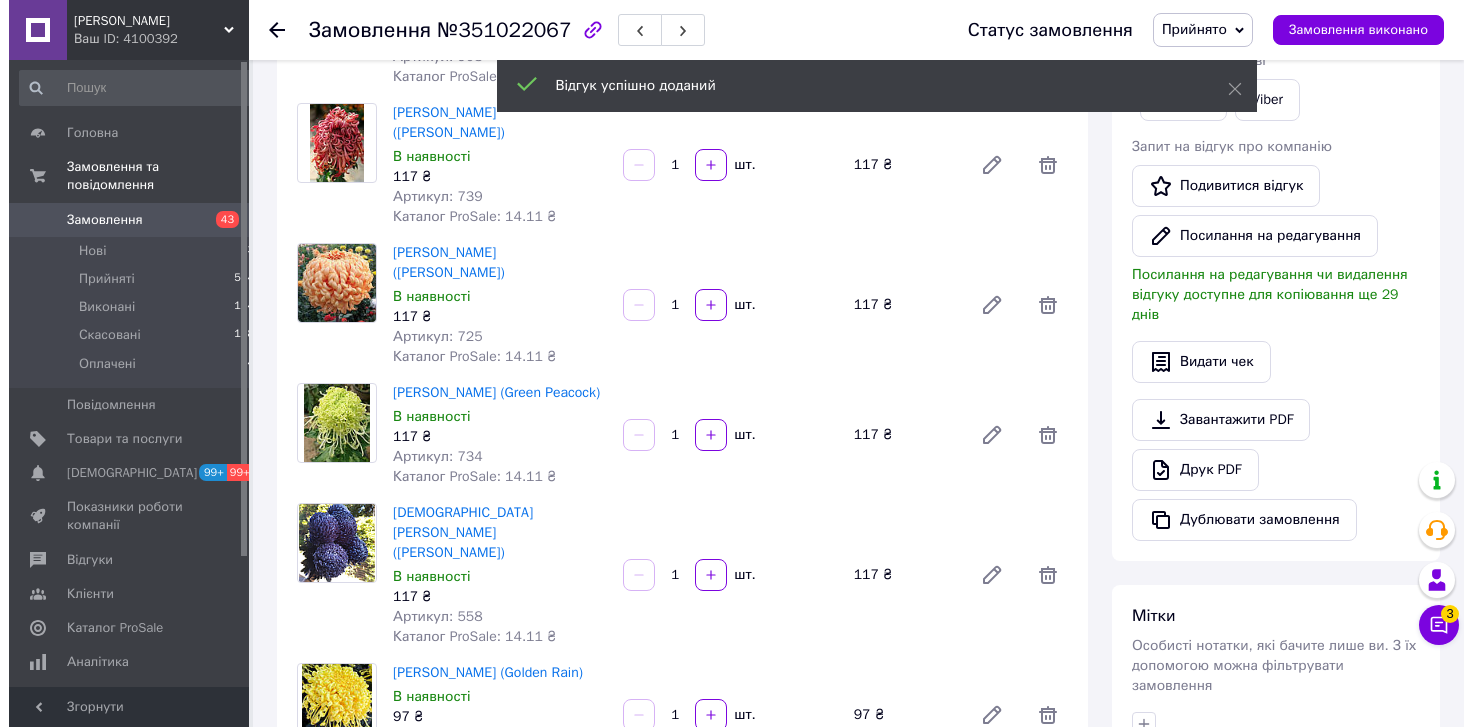scroll, scrollTop: 0, scrollLeft: 0, axis: both 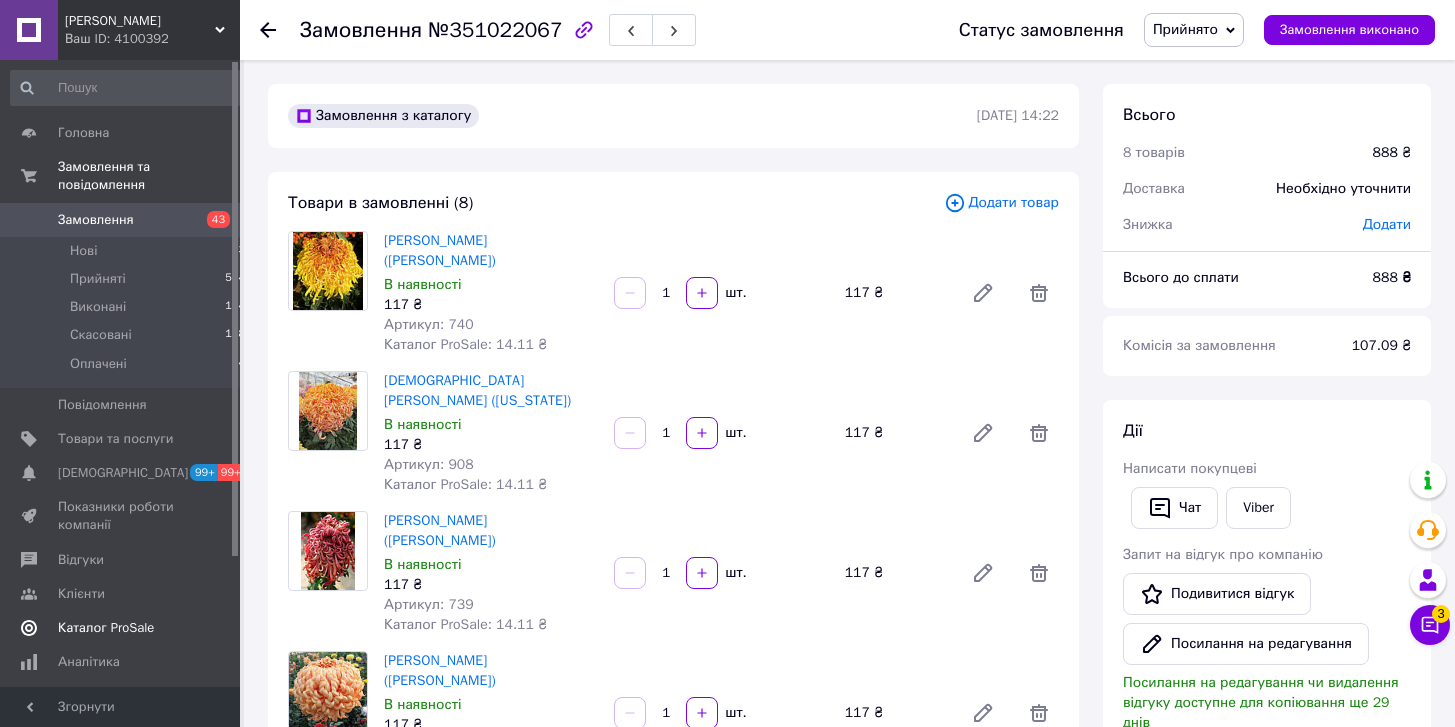 click on "Каталог ProSale" at bounding box center [106, 628] 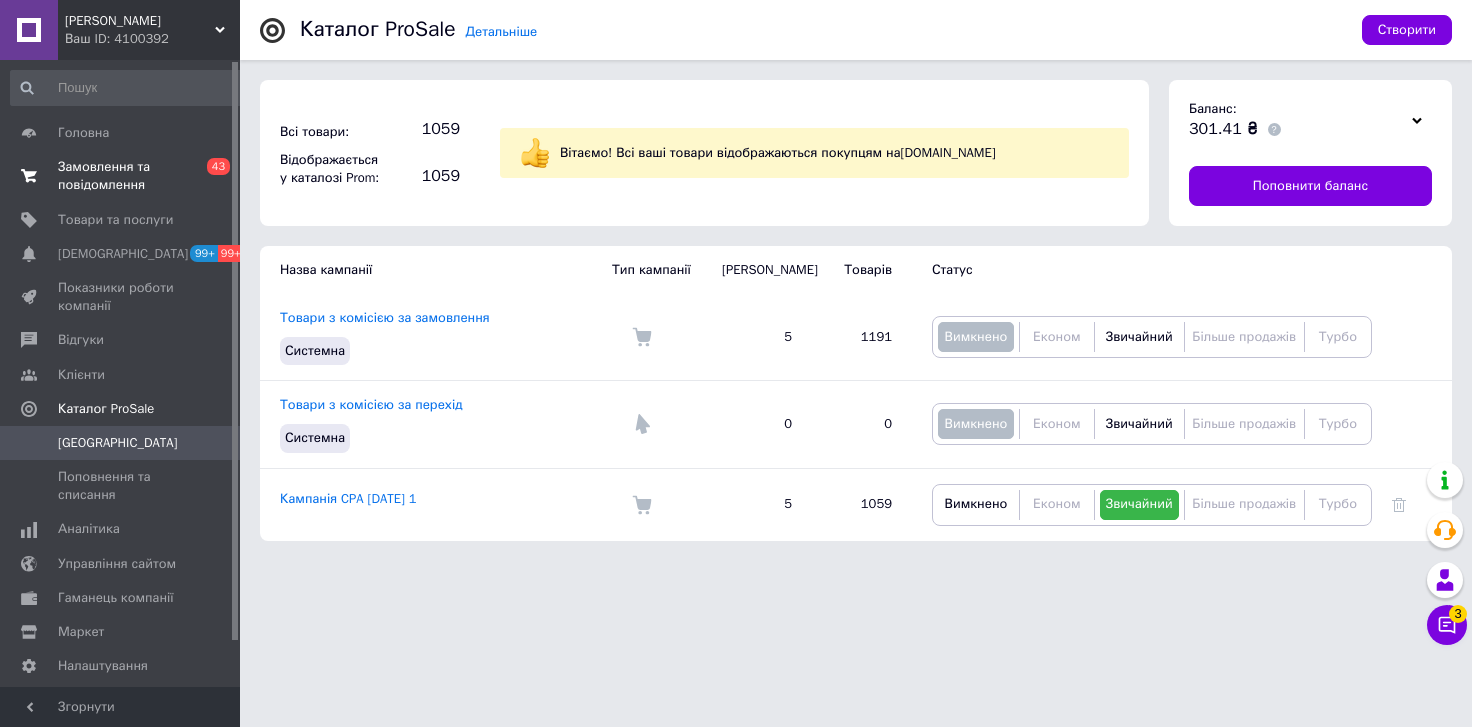 click on "Замовлення та повідомлення" at bounding box center (121, 176) 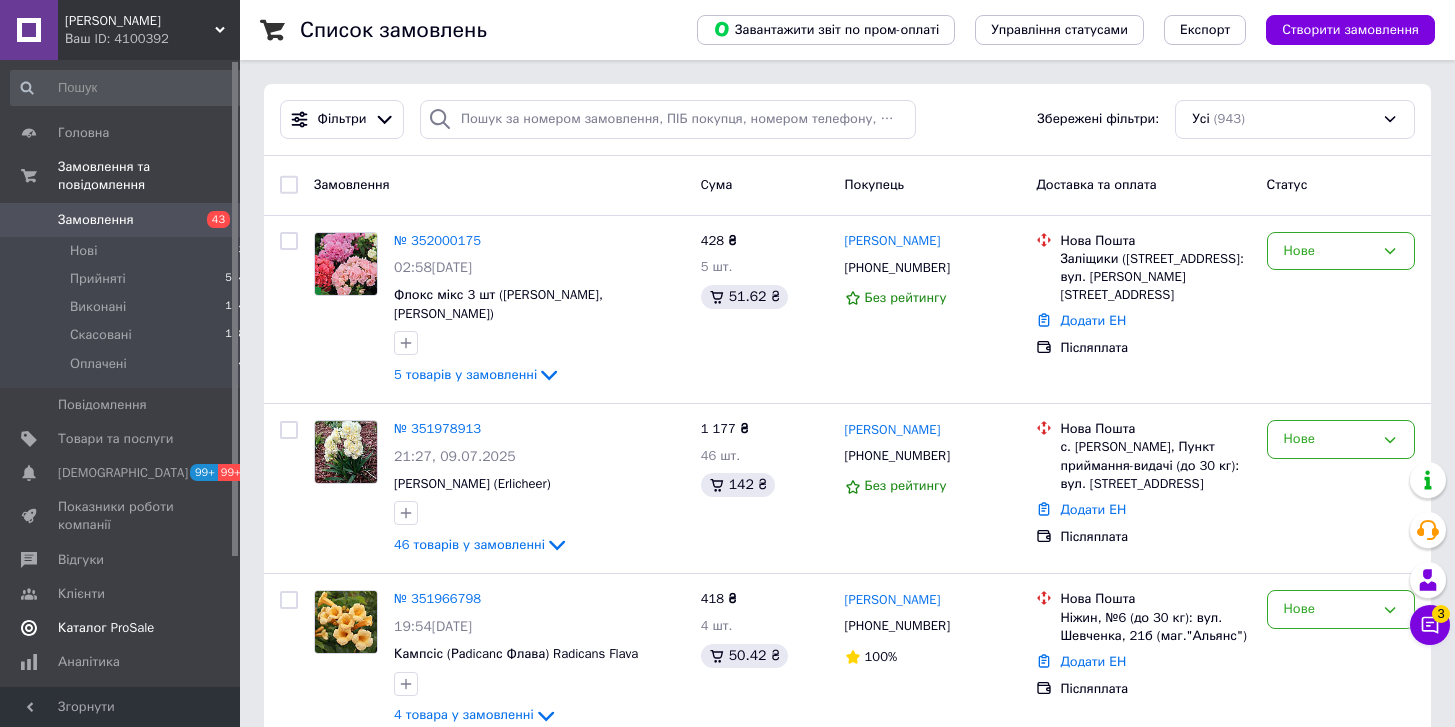 click on "Каталог ProSale" at bounding box center [128, 628] 